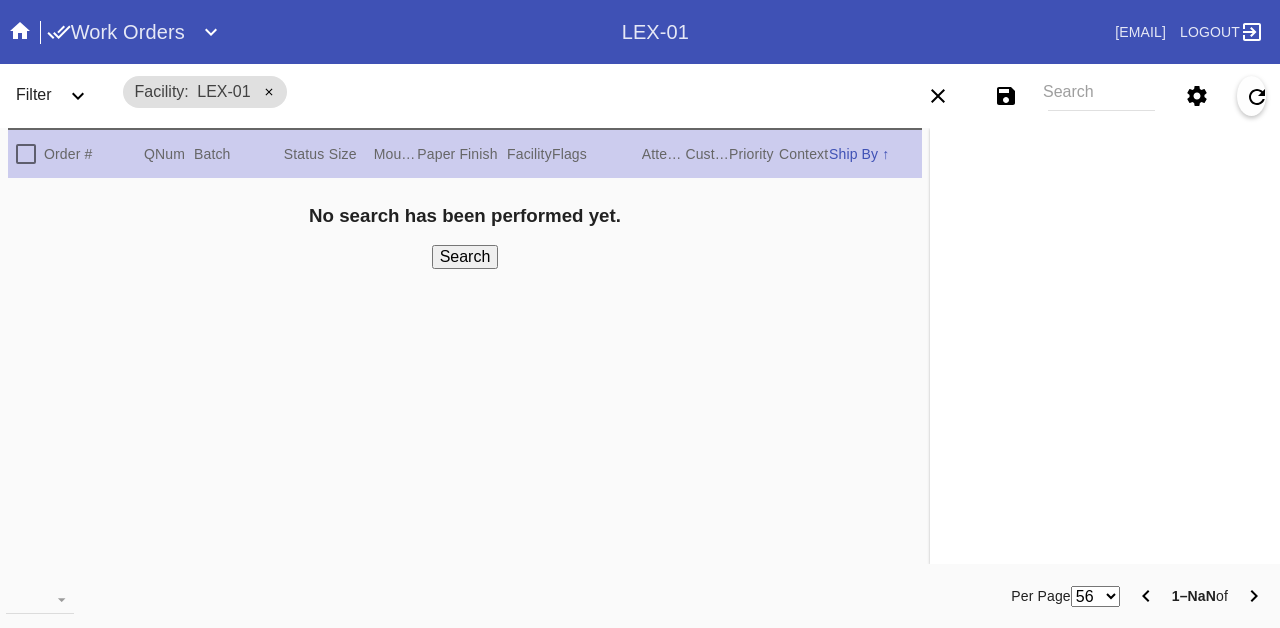 scroll, scrollTop: 0, scrollLeft: 0, axis: both 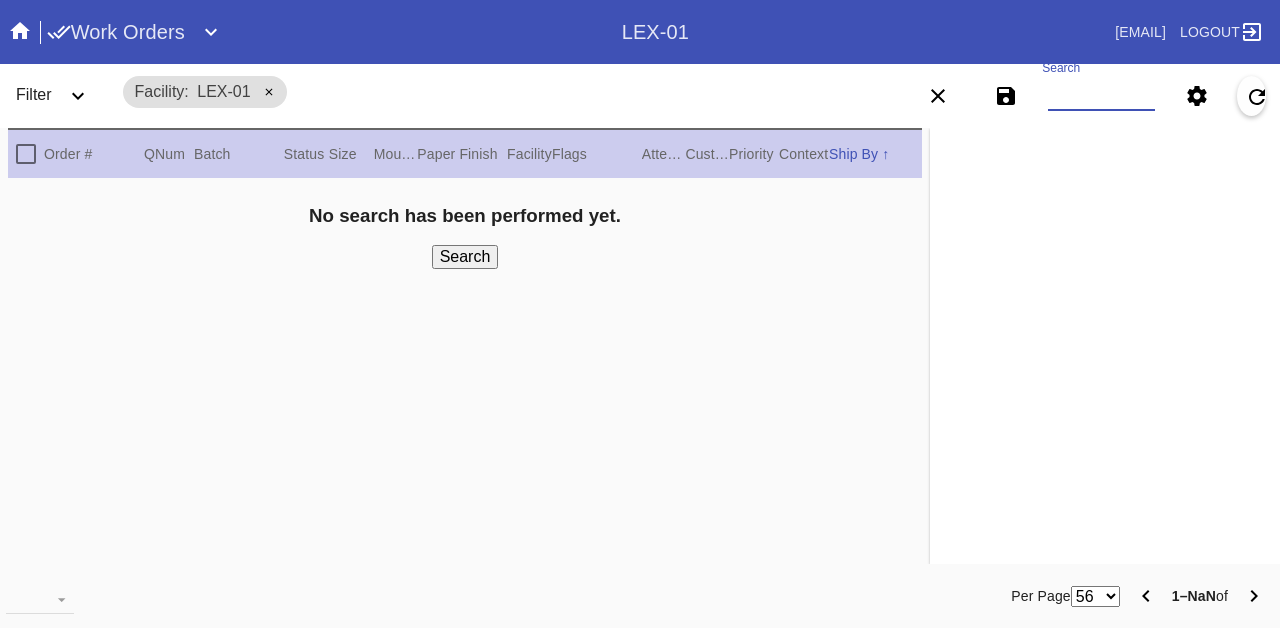 paste on "[ID]" 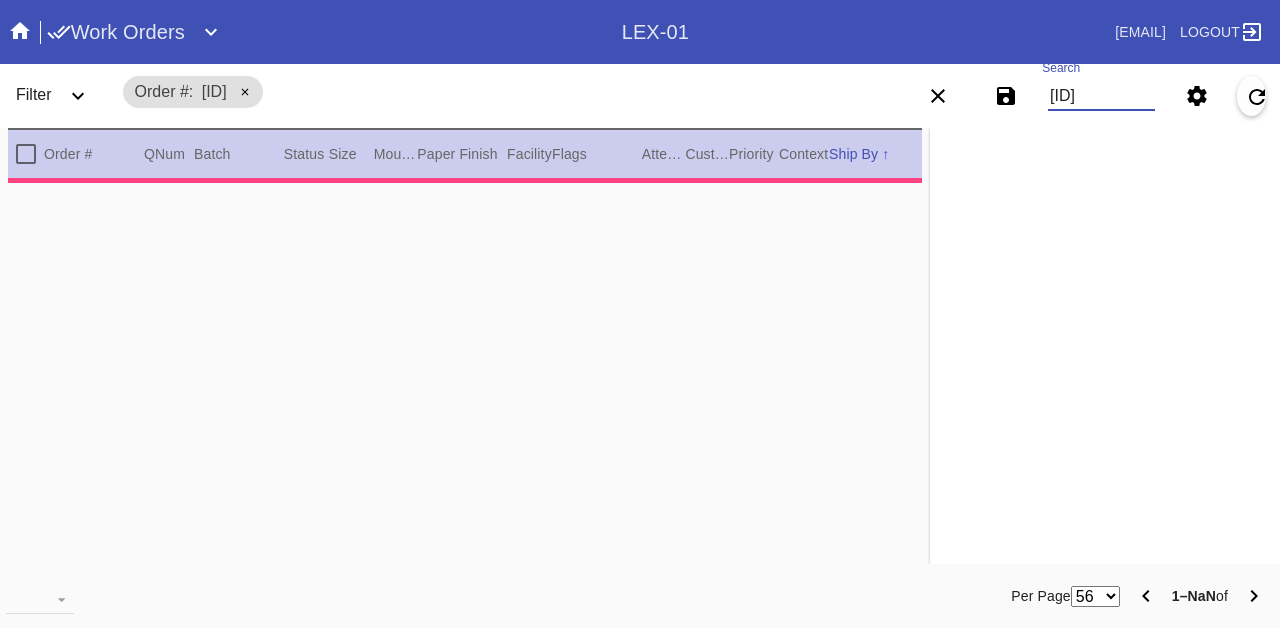 type on "1.5" 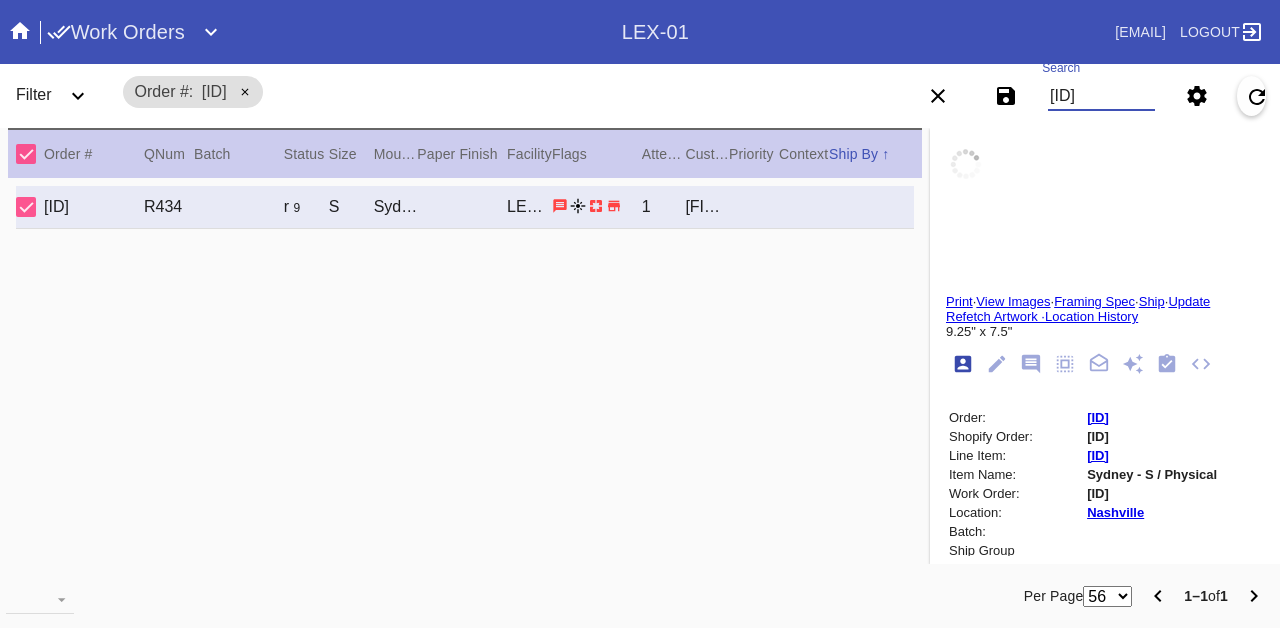 type on "[FIRST] [LAST] #[NUMBER]" 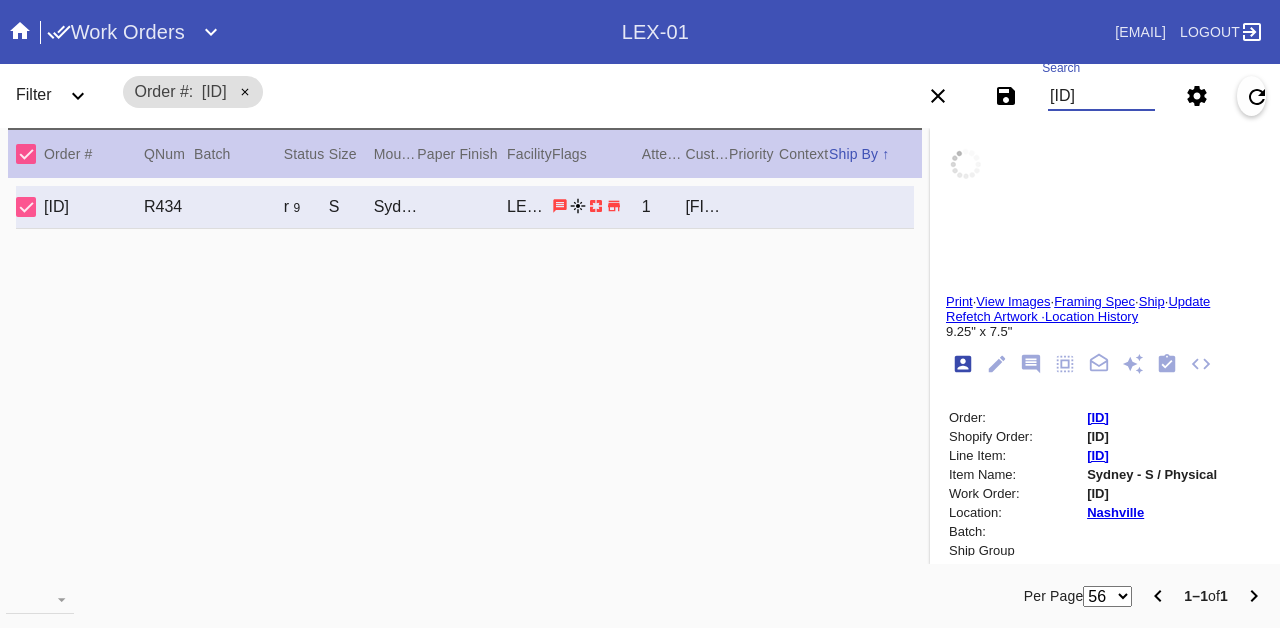 type on "[TEAM_NAME] [YEAR]" 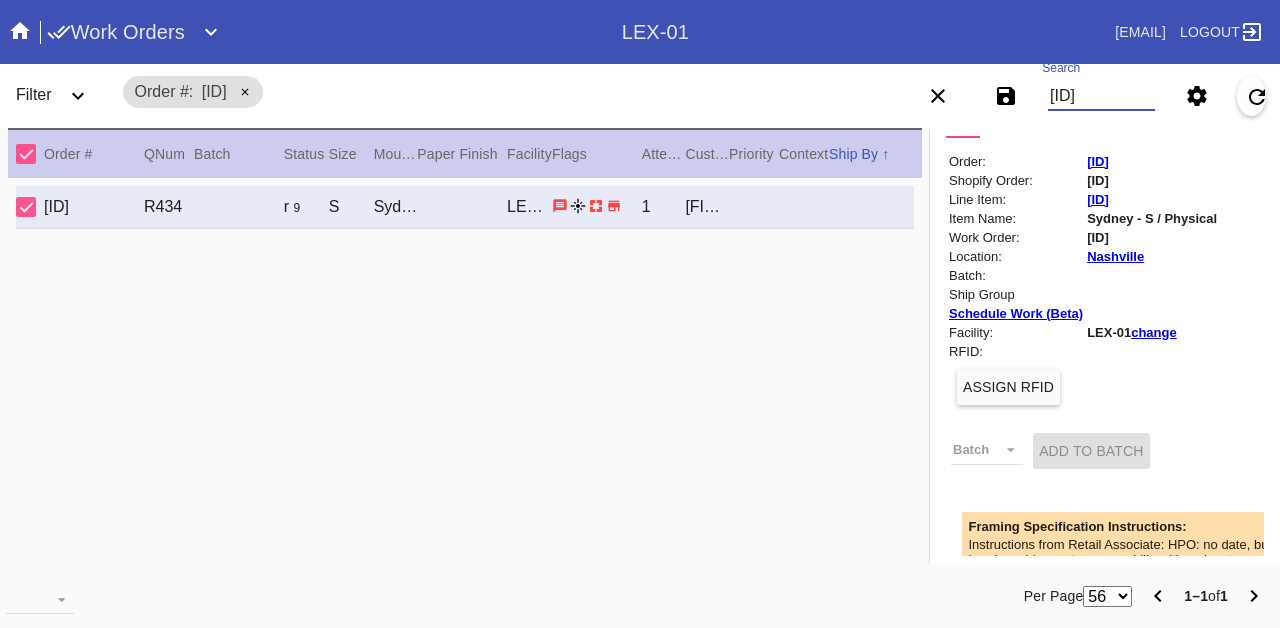 scroll, scrollTop: 157, scrollLeft: 0, axis: vertical 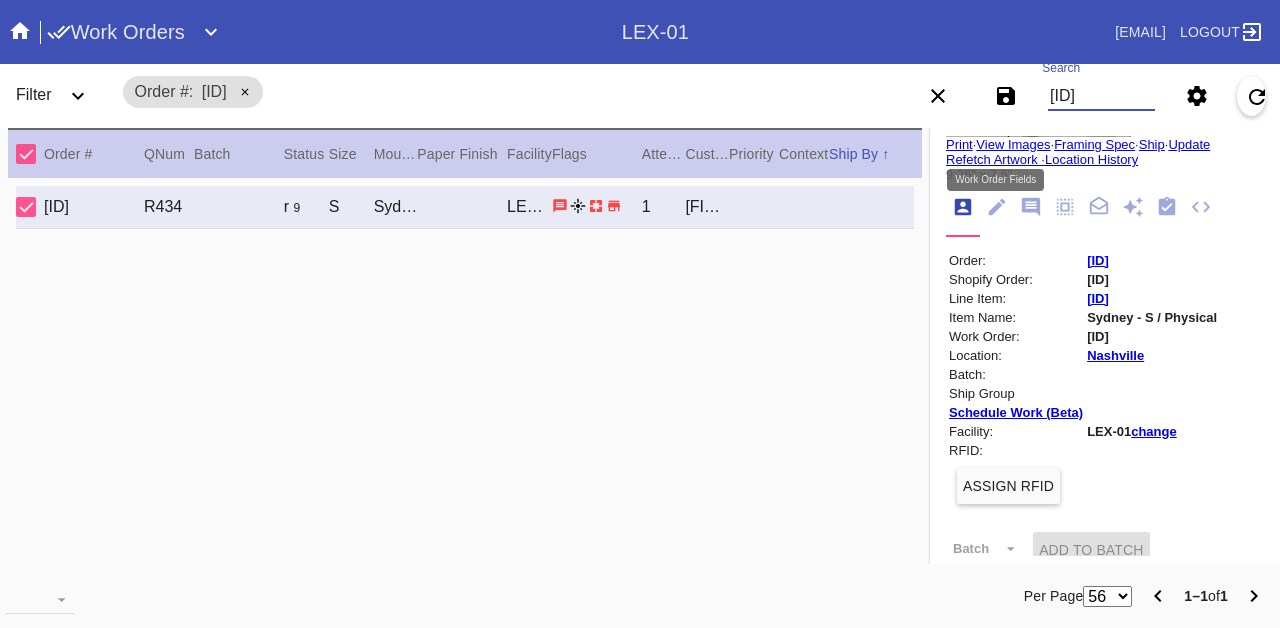 type on "[ID]" 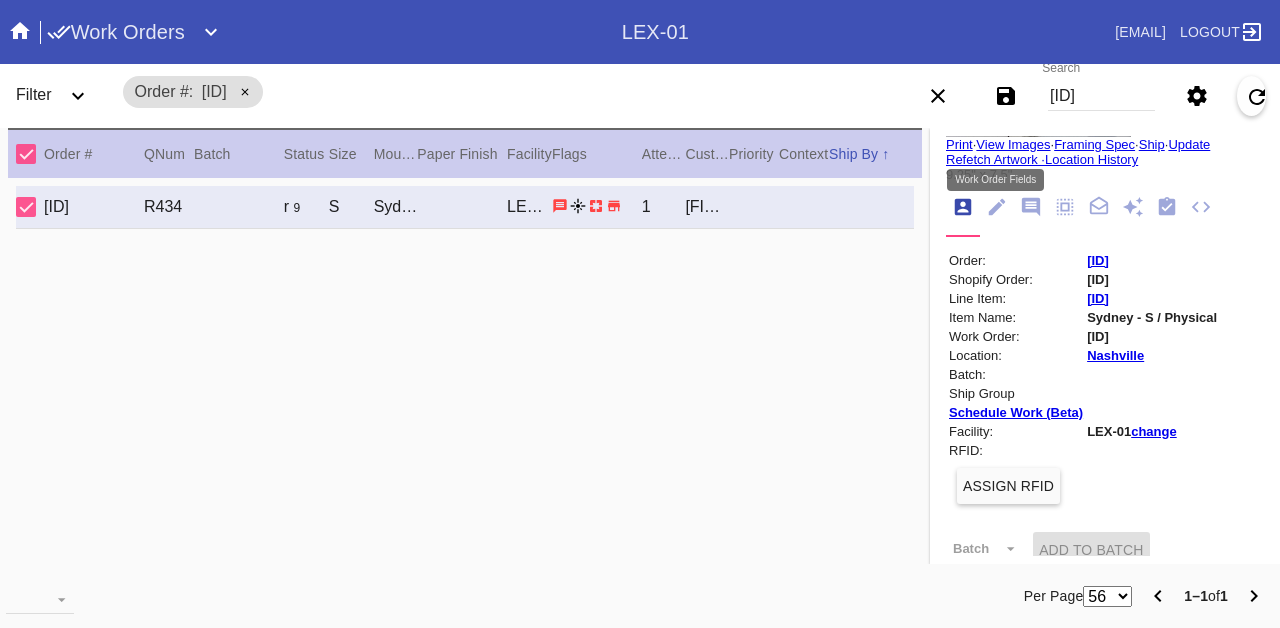 click 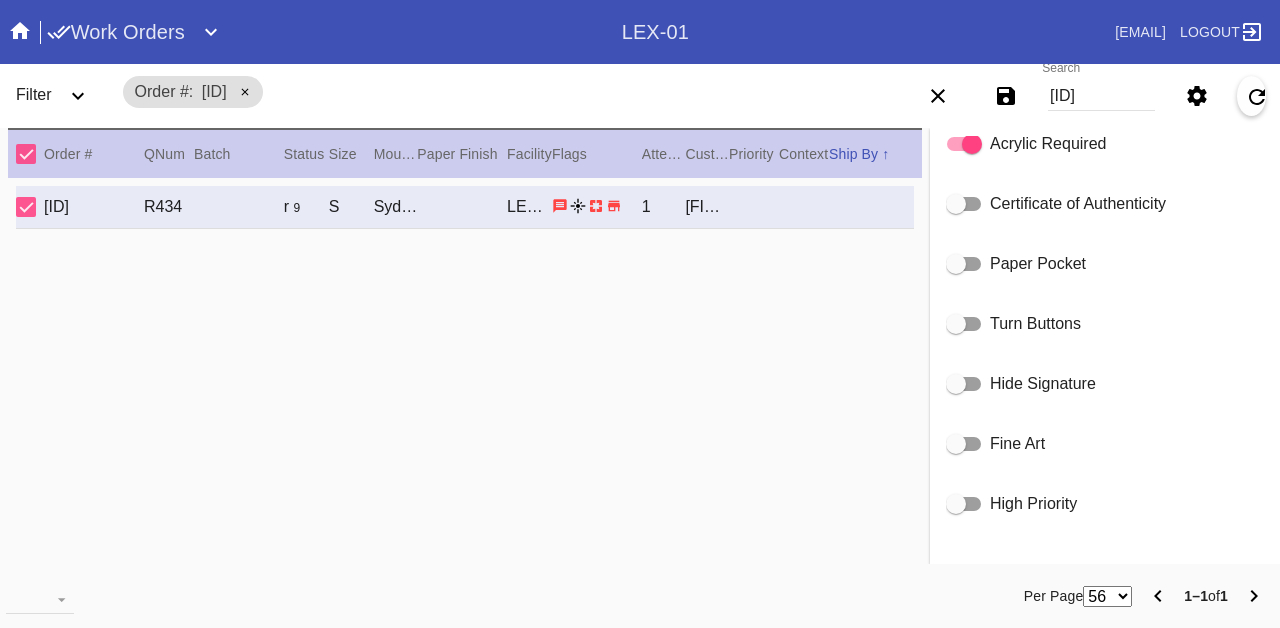 scroll, scrollTop: 1103, scrollLeft: 0, axis: vertical 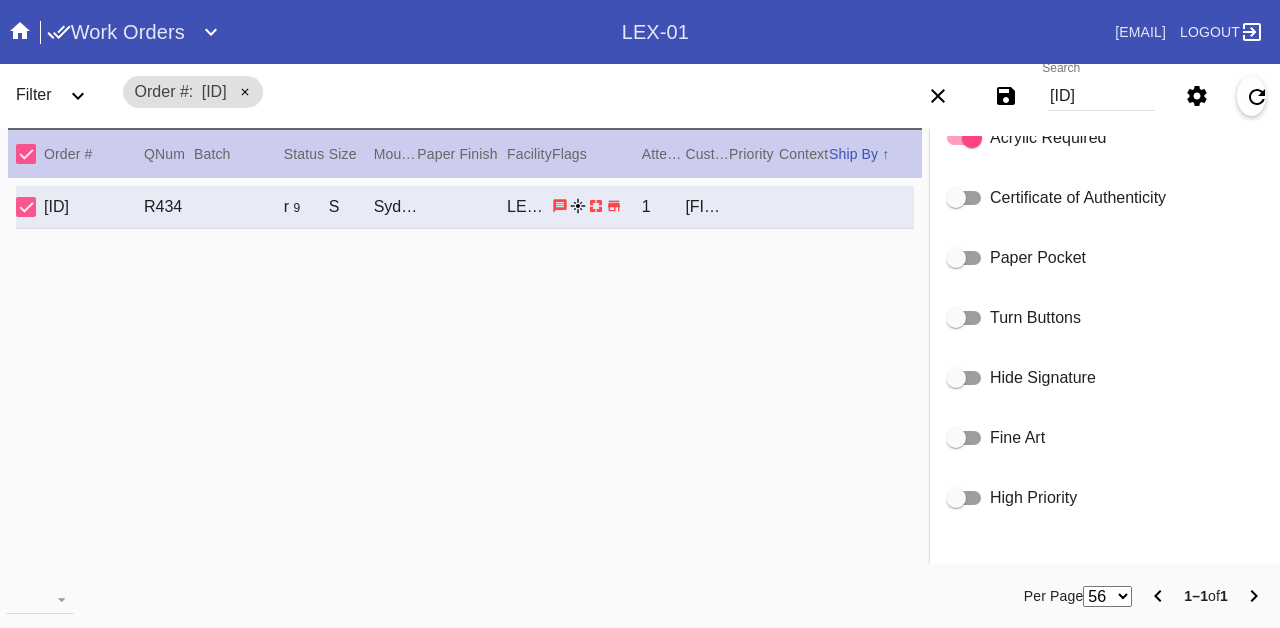 click 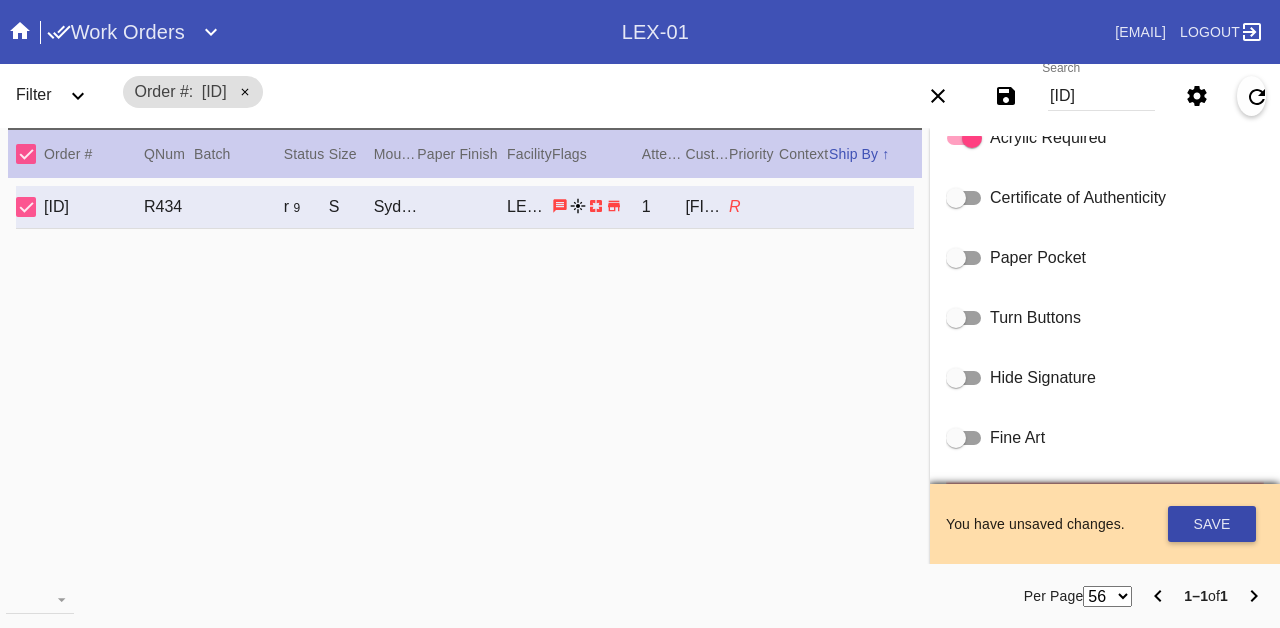 click on "Save" at bounding box center (1212, 524) 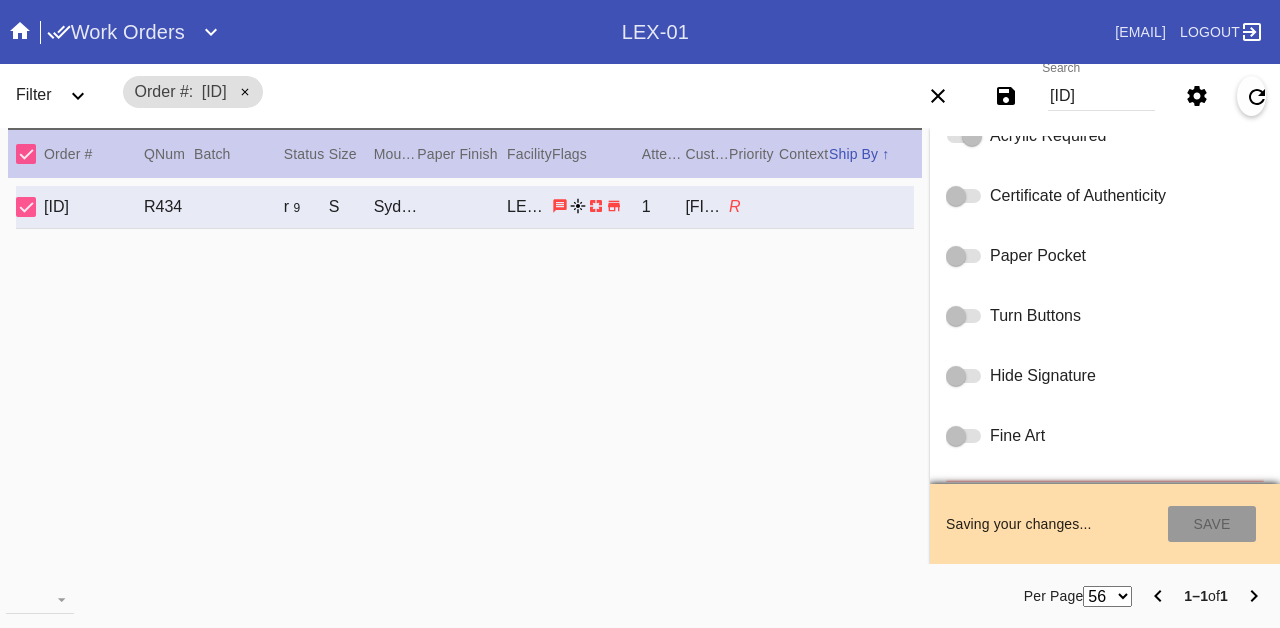 type on "8/21/2025" 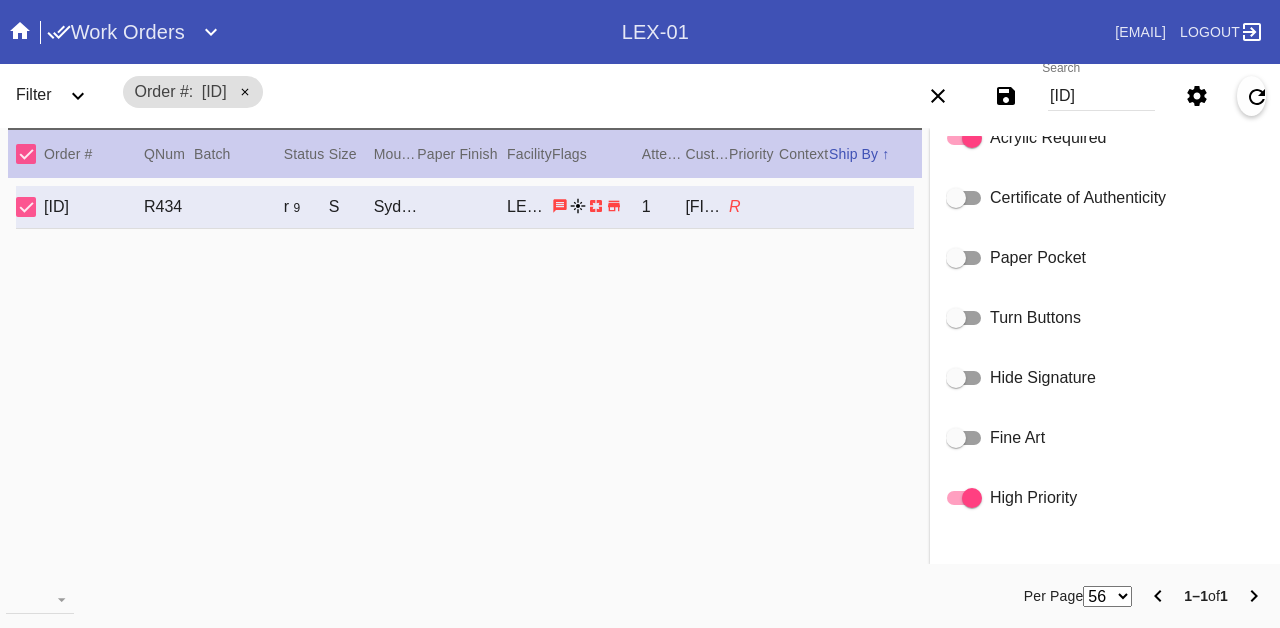 type on "[FIRST] [LAST] #[NUMBER]" 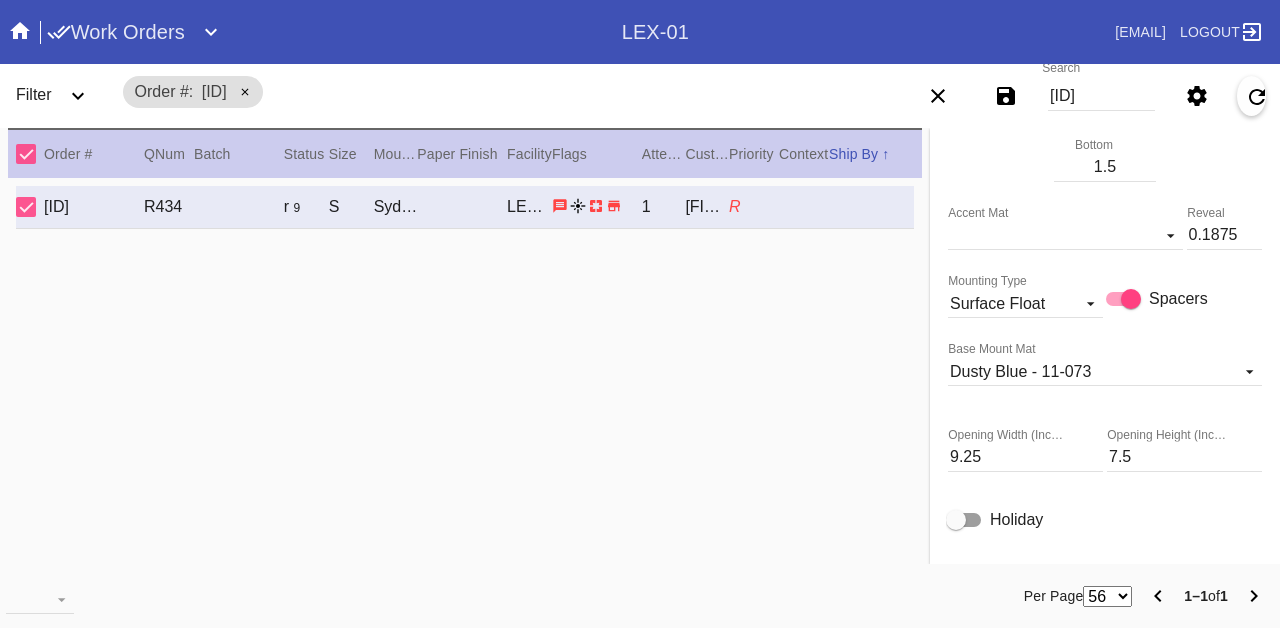 scroll, scrollTop: 0, scrollLeft: 0, axis: both 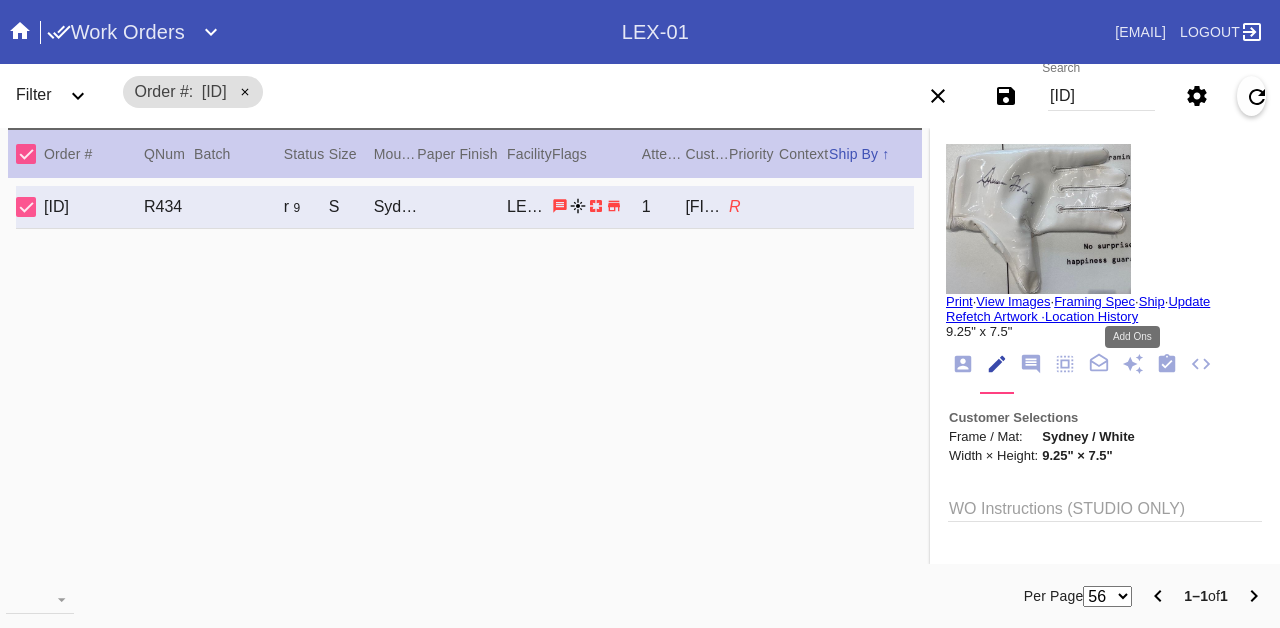 click 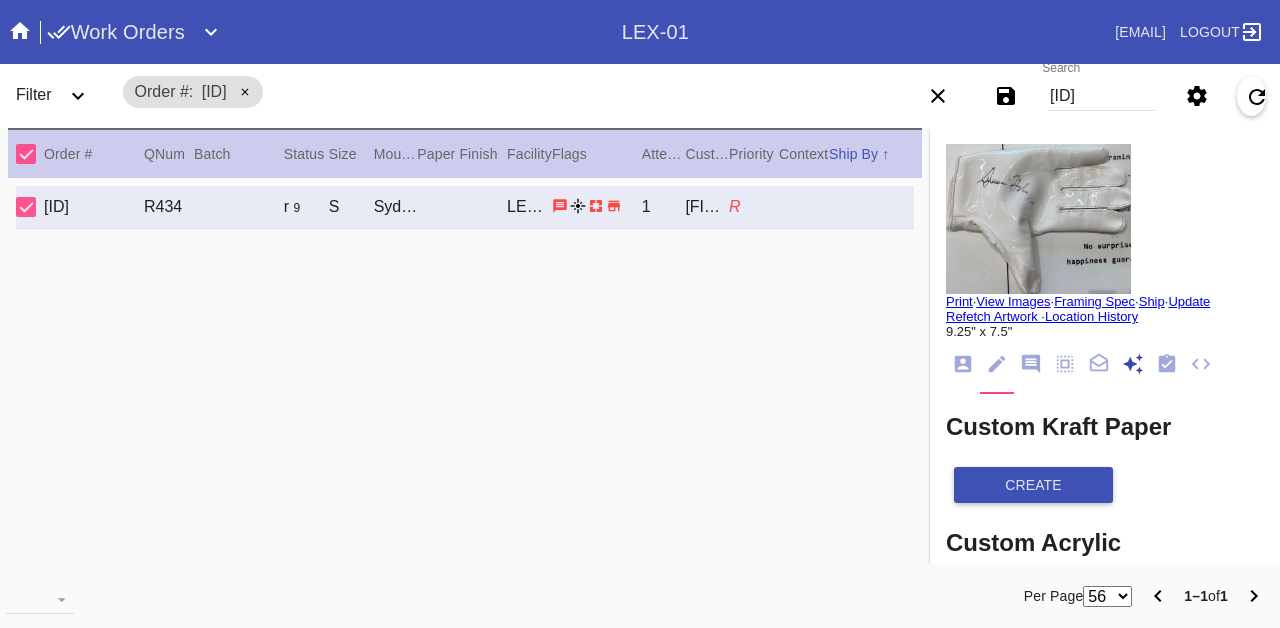 scroll, scrollTop: 271, scrollLeft: 0, axis: vertical 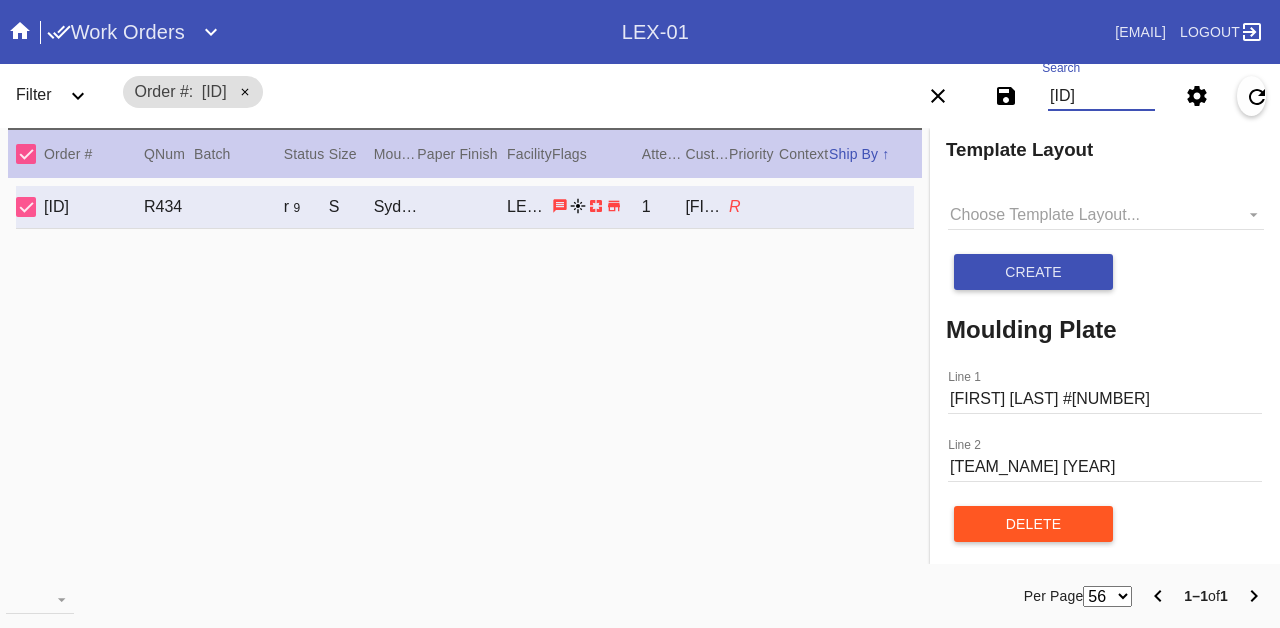 click on "[ID]" at bounding box center (1101, 96) 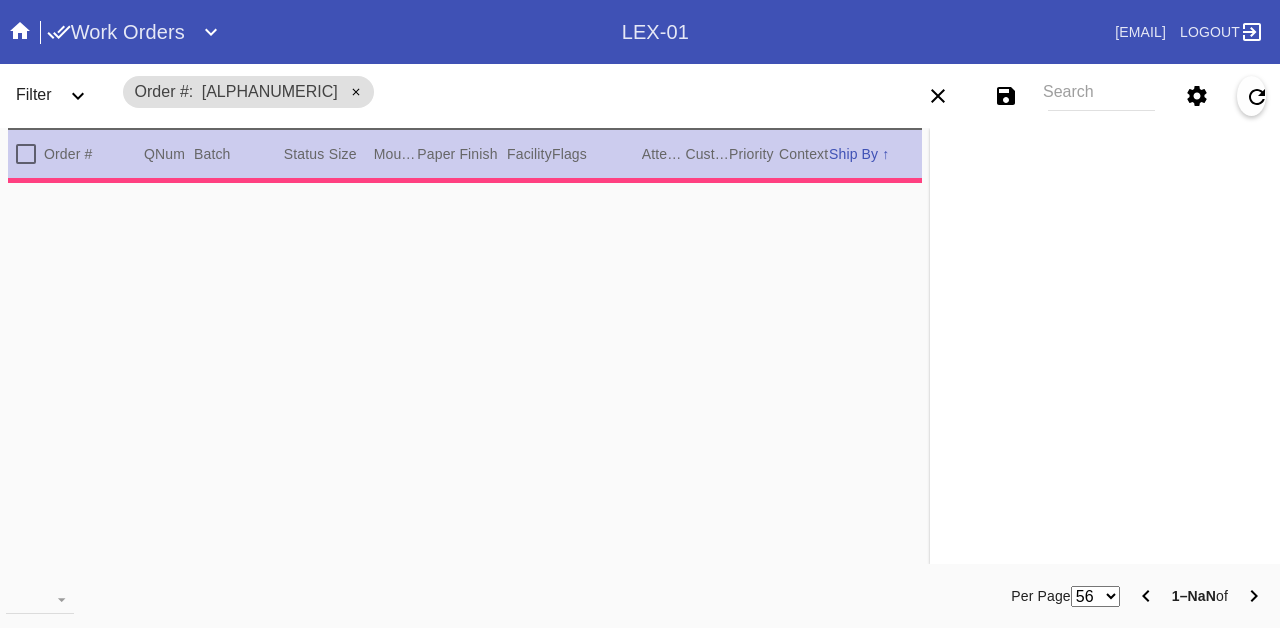 scroll, scrollTop: 0, scrollLeft: 0, axis: both 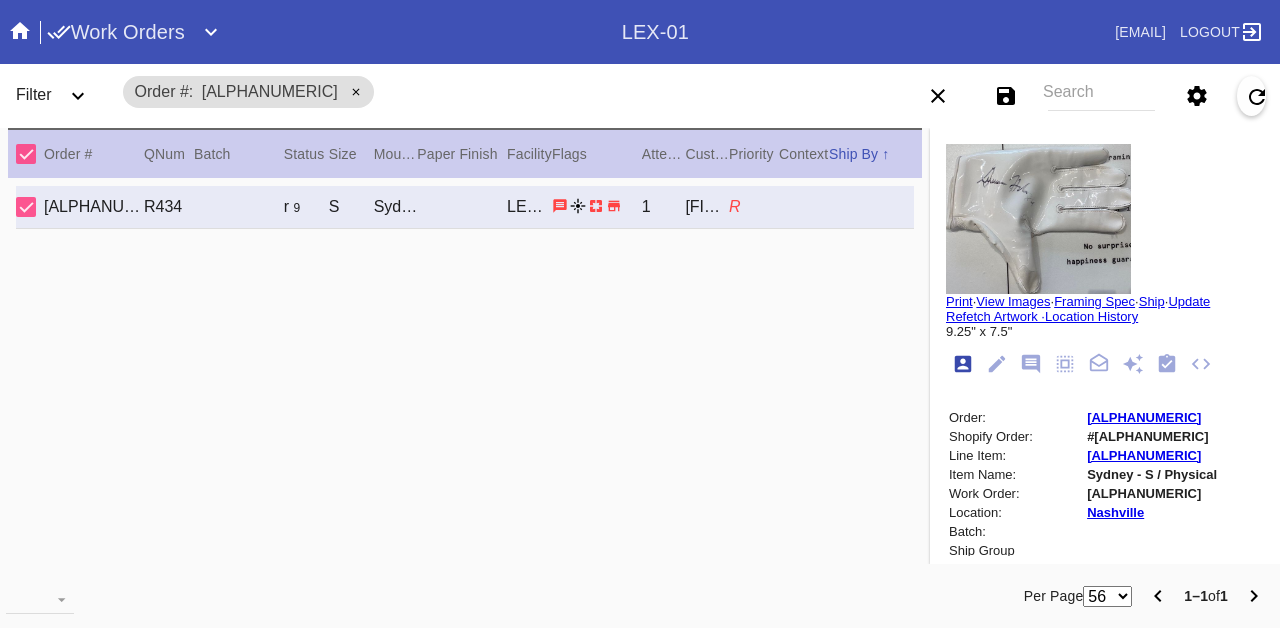 type on "[FIRST] [LAST] #[NUMBER]" 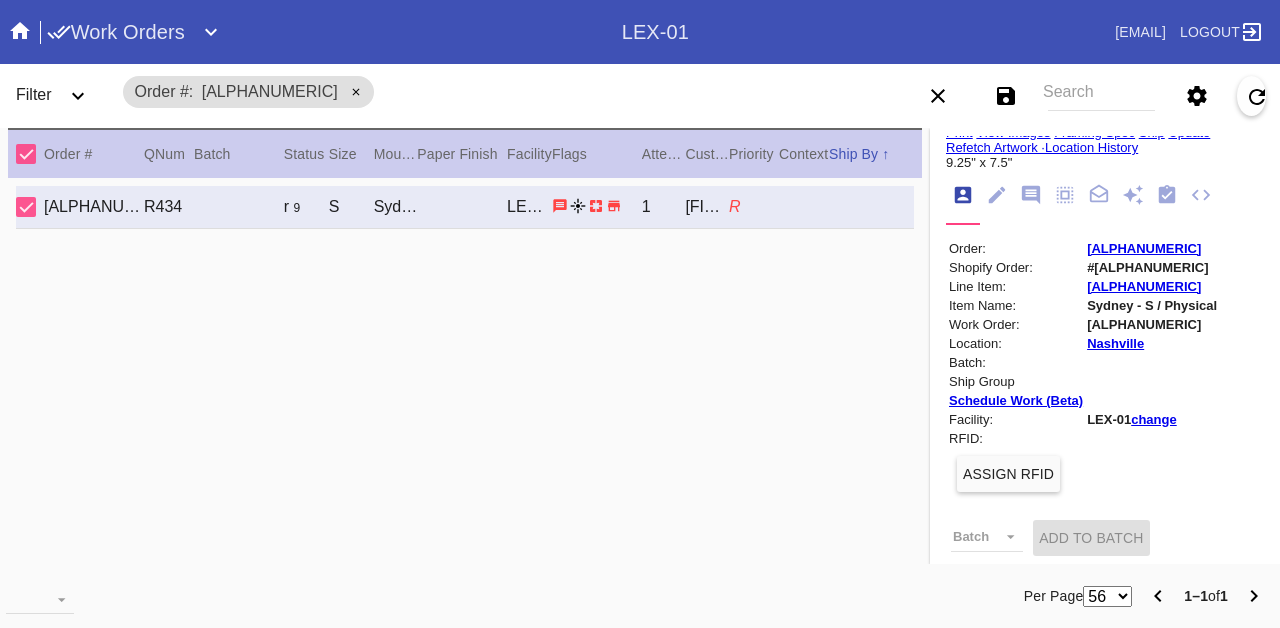 scroll, scrollTop: 0, scrollLeft: 0, axis: both 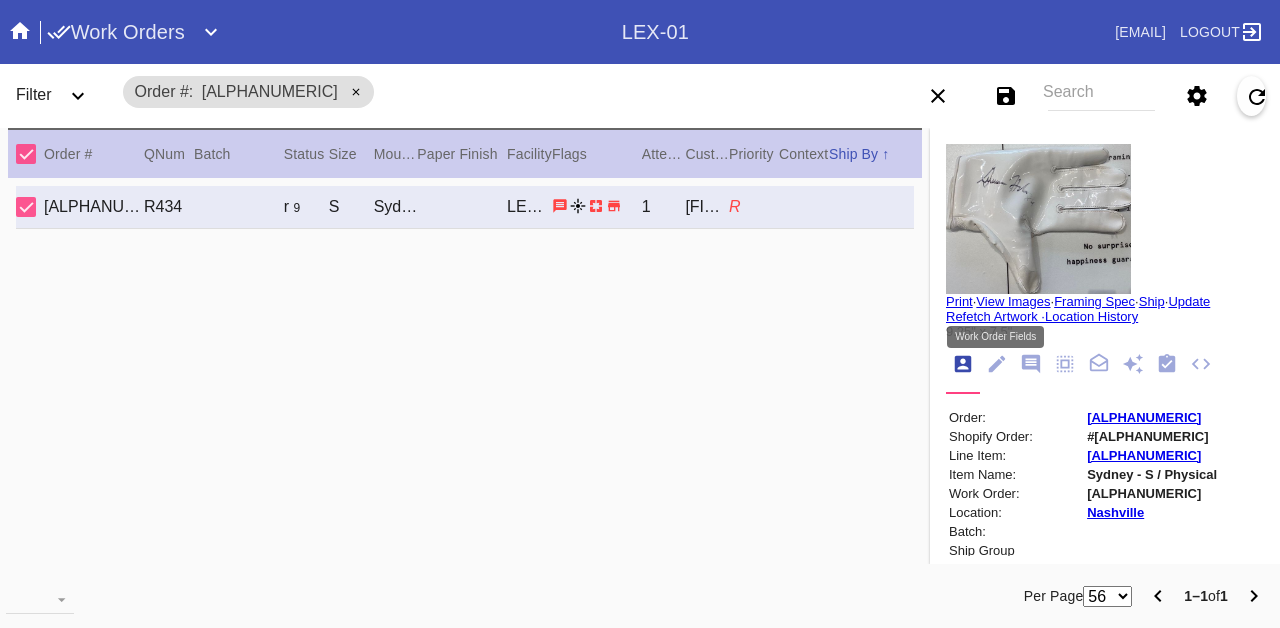click at bounding box center (997, 365) 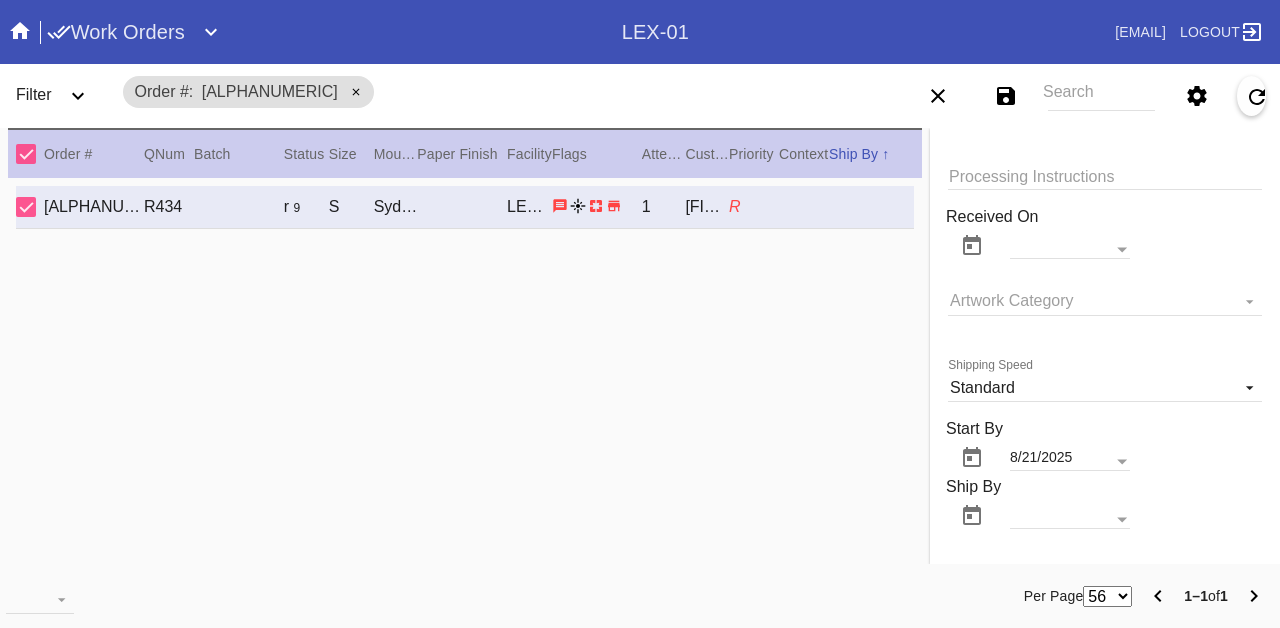 scroll, scrollTop: 1677, scrollLeft: 0, axis: vertical 